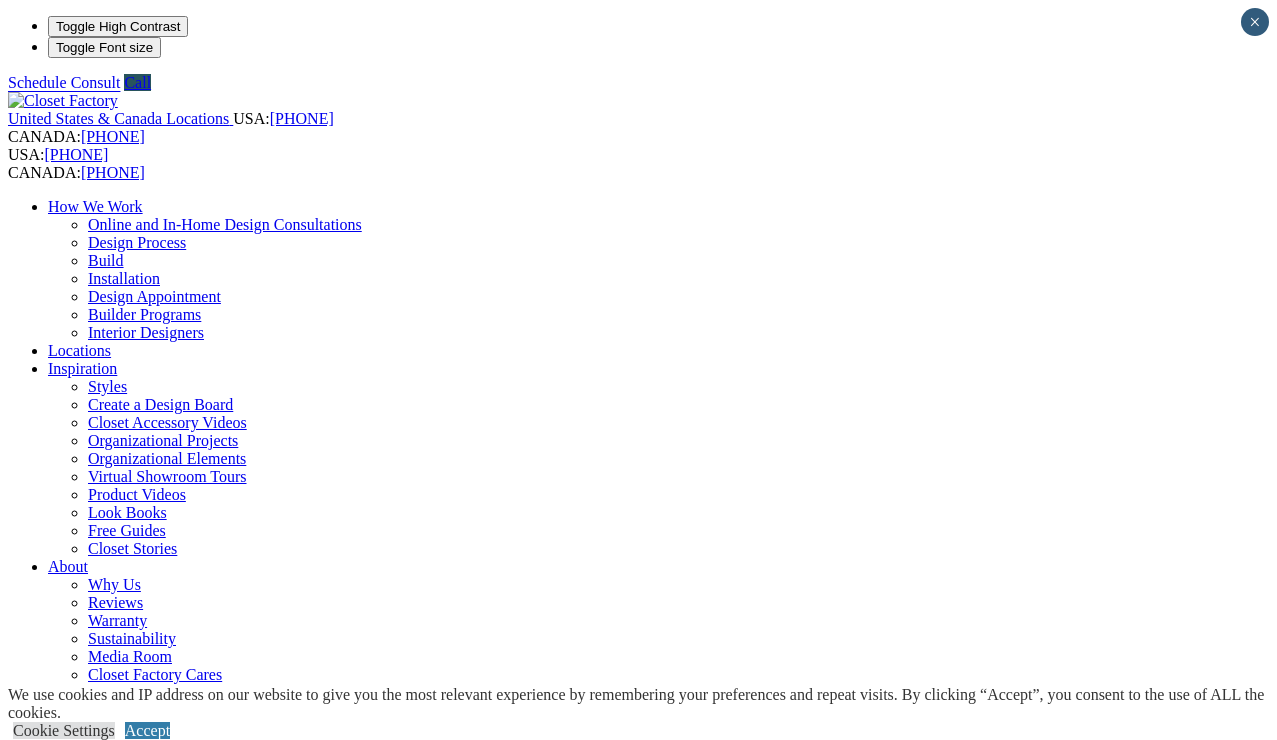 scroll, scrollTop: 0, scrollLeft: 0, axis: both 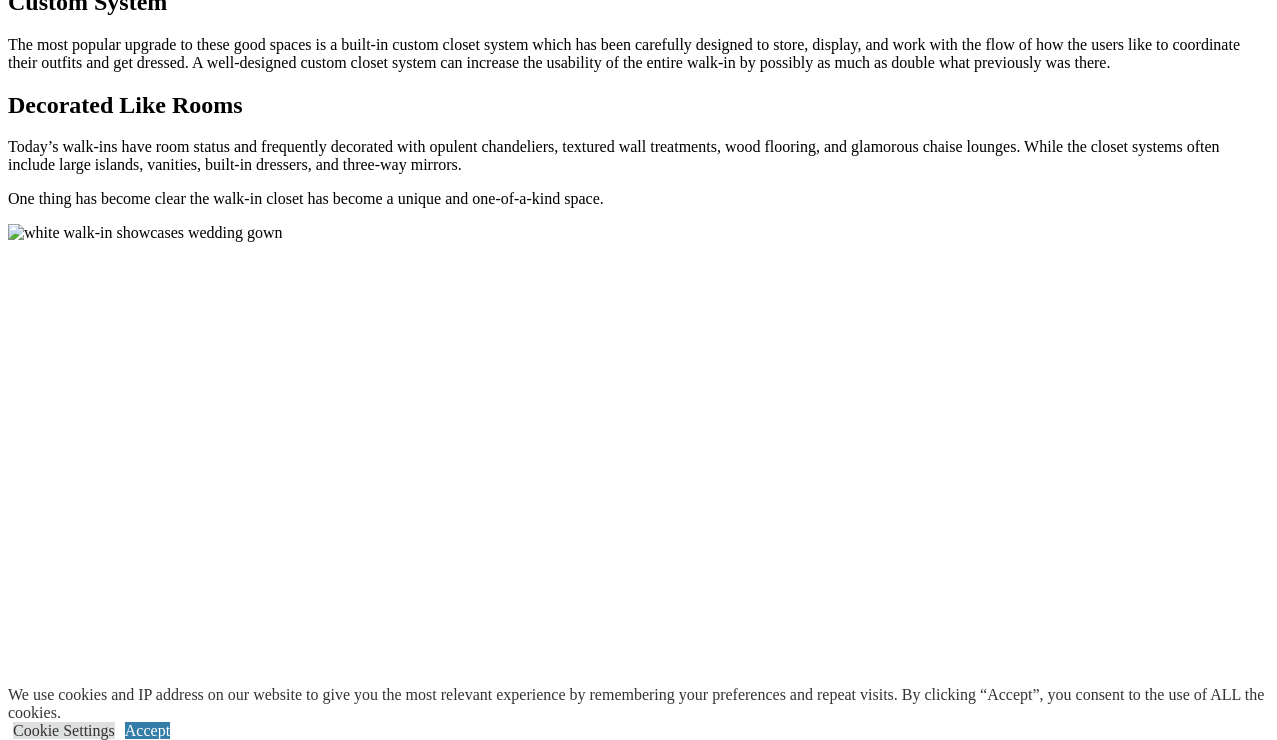 click on "Name (Required)
[FIRST]
[LAST]
Country (Required)
City (Required)
State (Required)
Zipcode (Required)
CA
State (Required)
Zipcode (Required)
CA
[PHONE] (Required) Opt-in for text messages
Opt-in for text messages [EMAIL]" at bounding box center [638, -765] 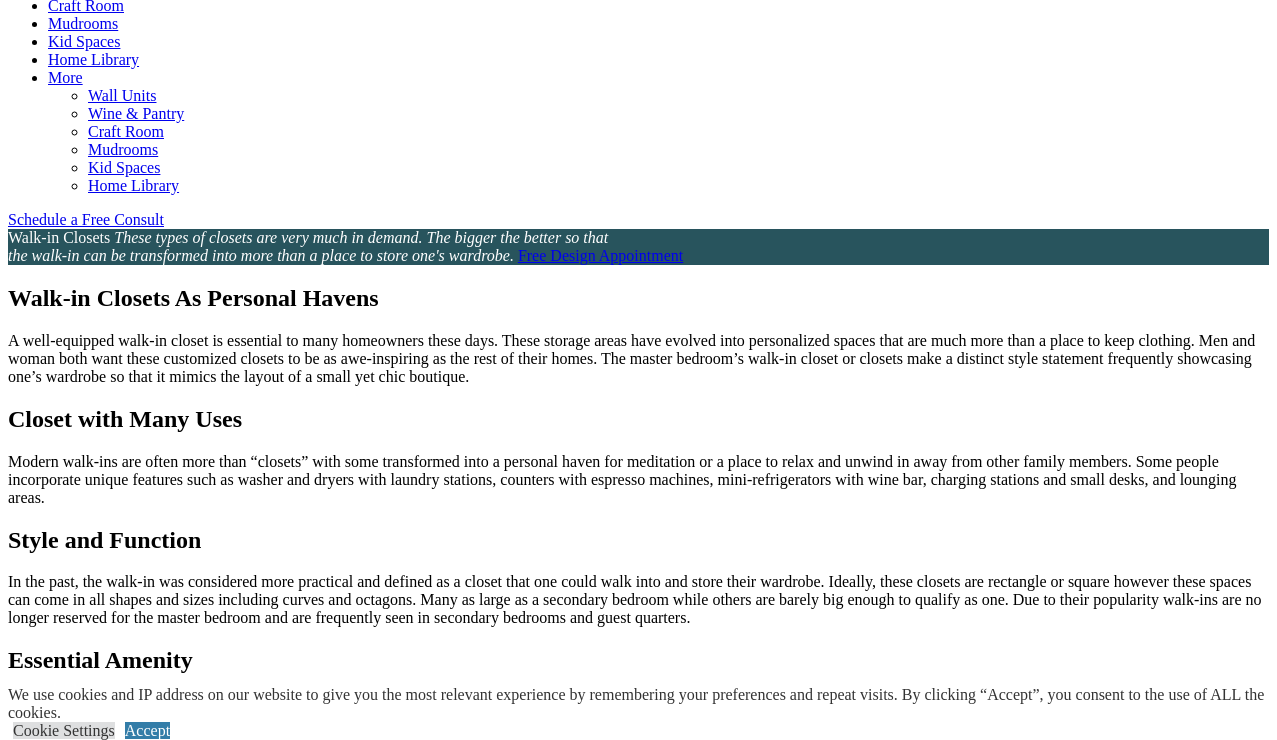 scroll, scrollTop: 1015, scrollLeft: 0, axis: vertical 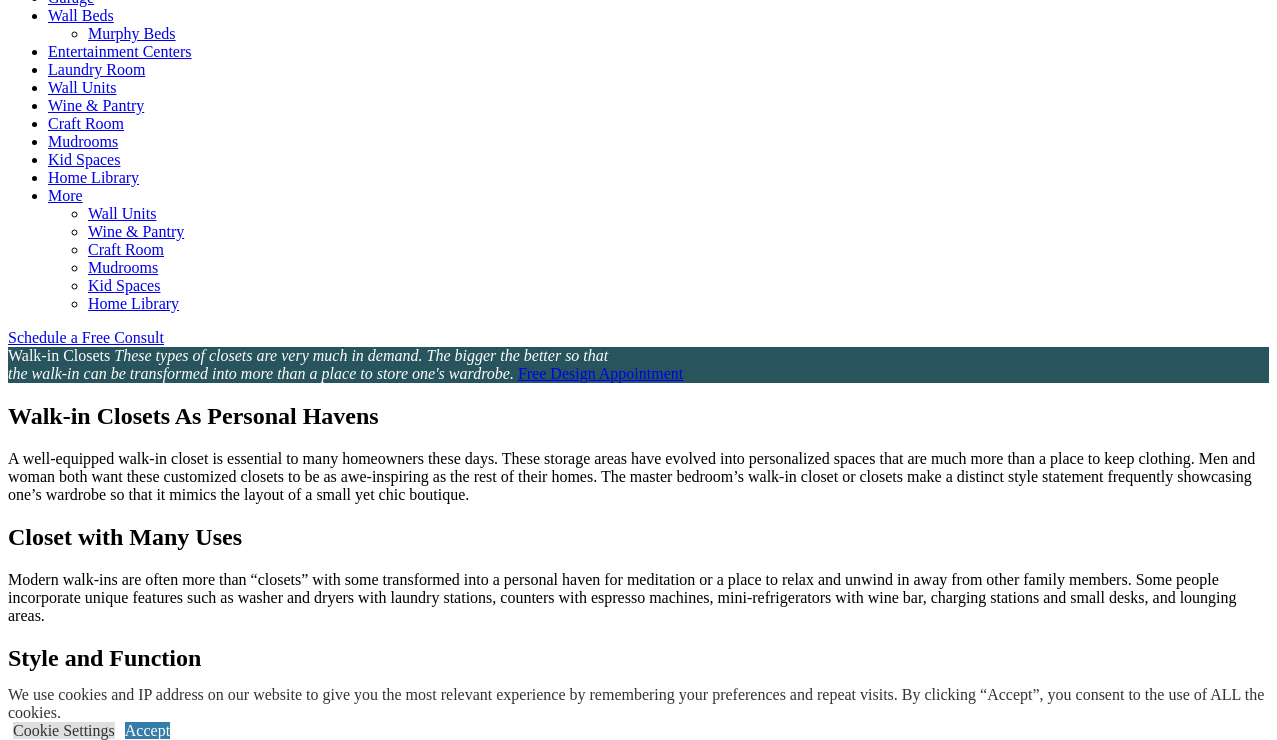 click on "Wall Units" at bounding box center (82, 87) 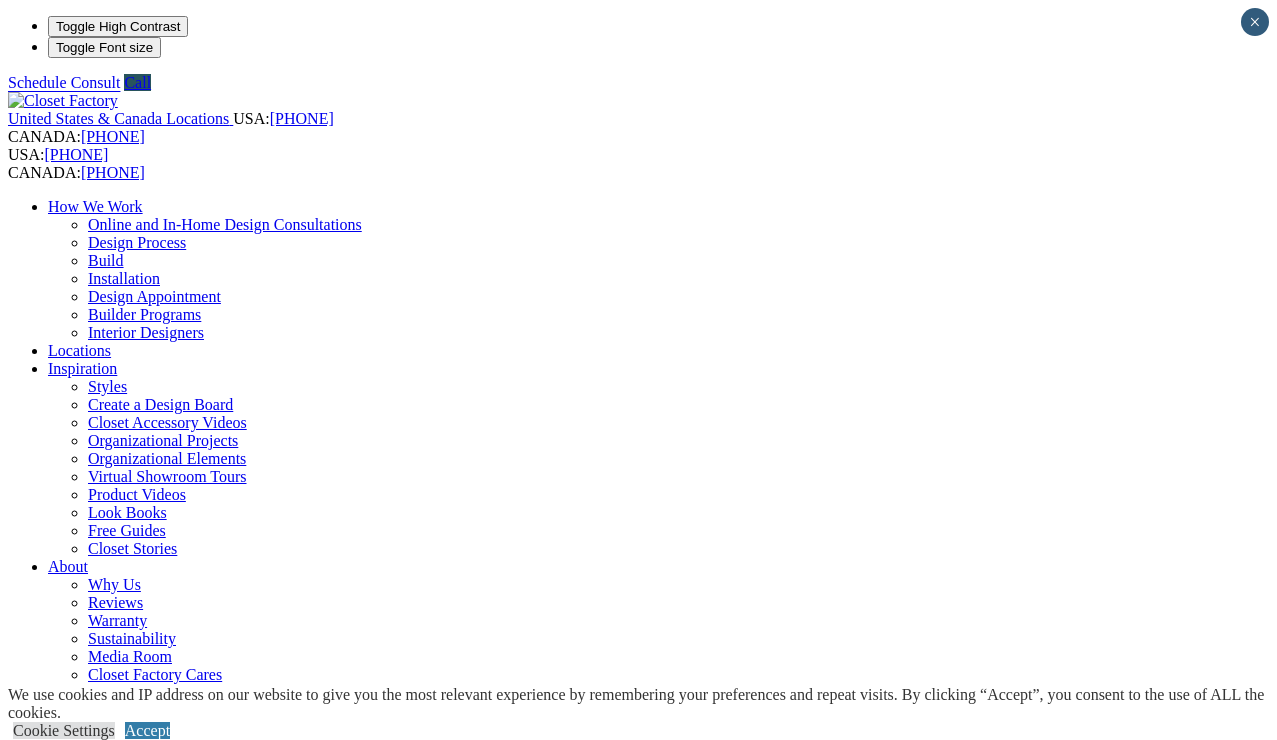scroll, scrollTop: 0, scrollLeft: 0, axis: both 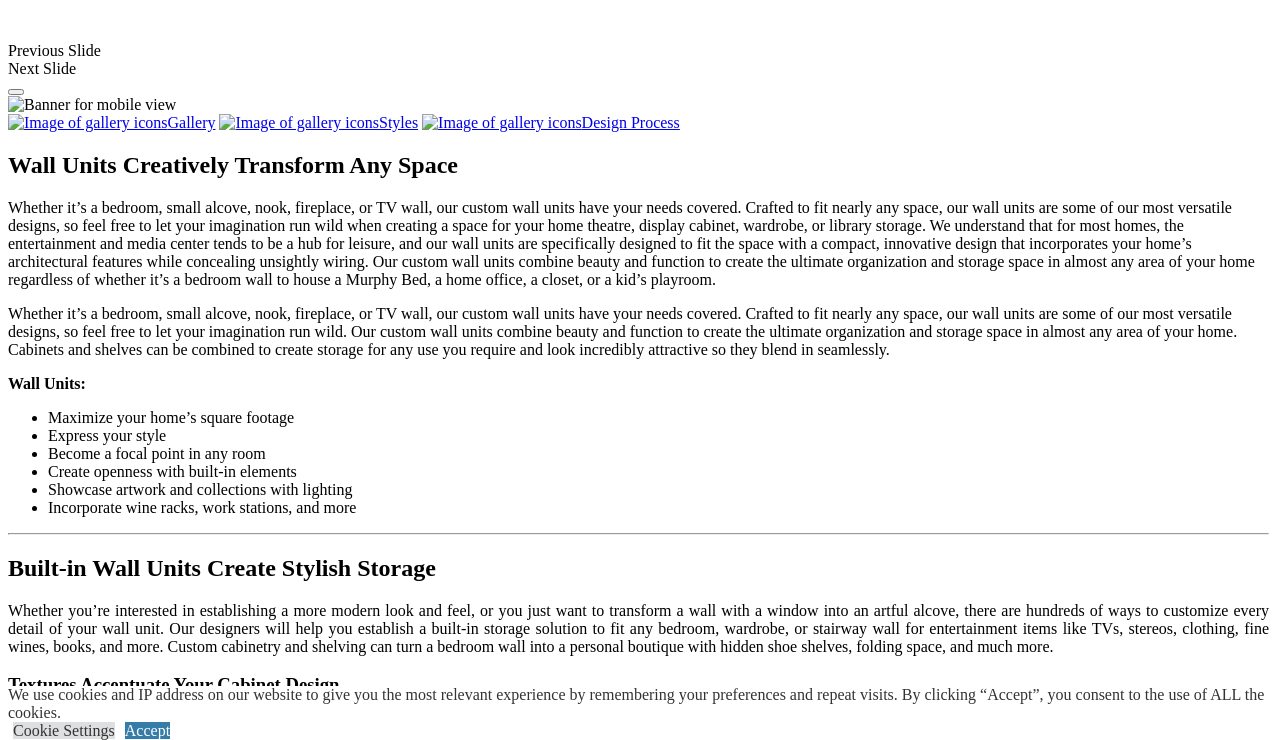 click on "Load More" at bounding box center (44, 1763) 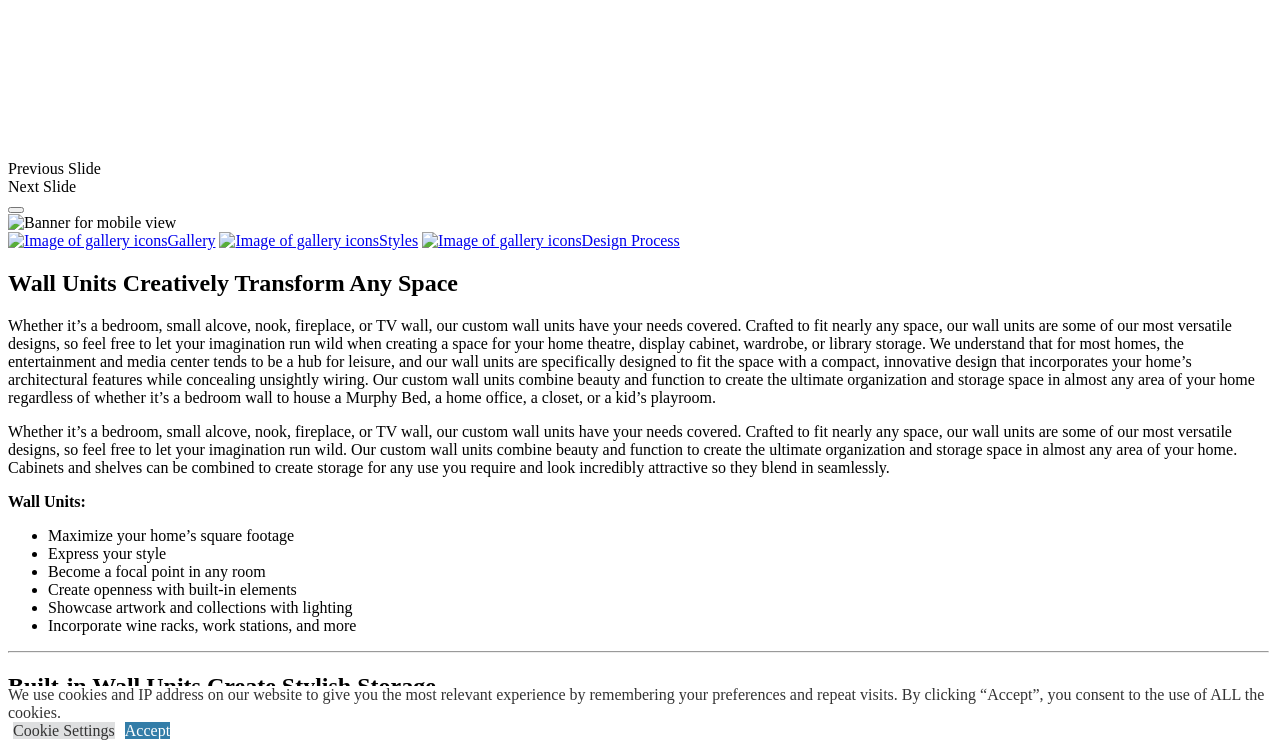 scroll, scrollTop: 1600, scrollLeft: 0, axis: vertical 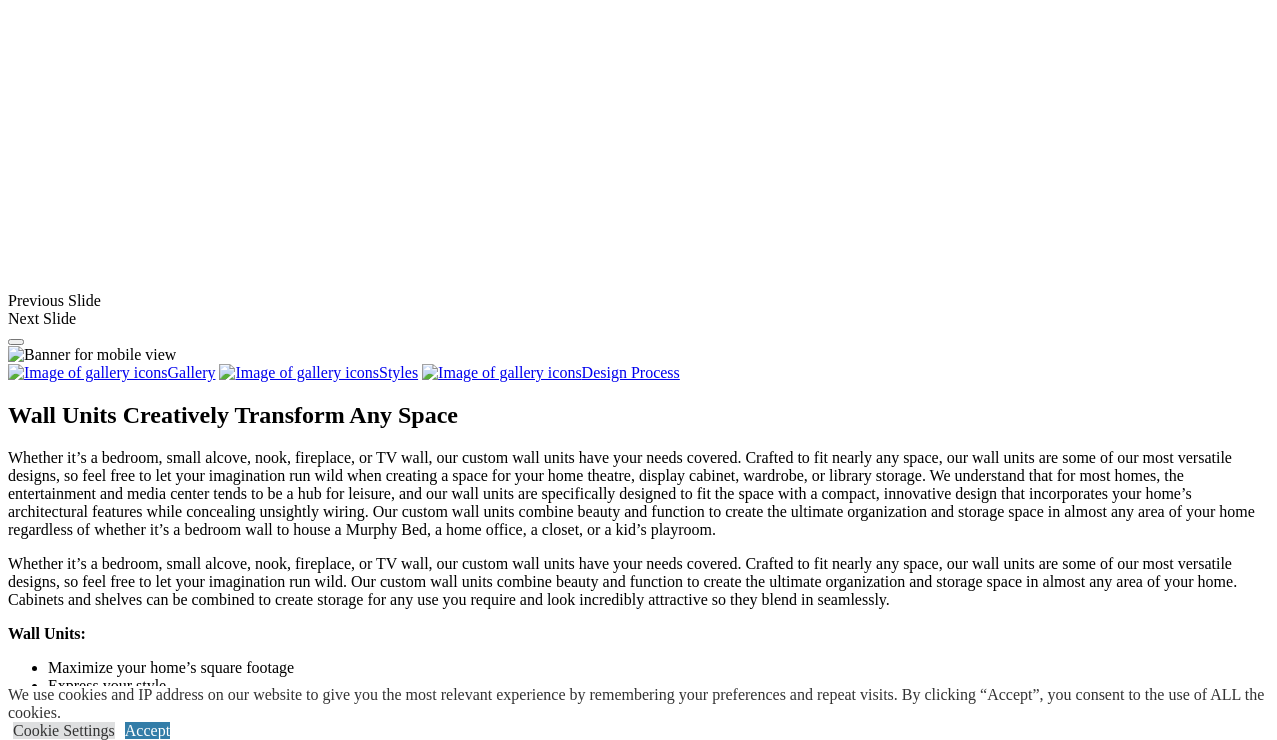 click on "Wall Beds" at bounding box center [81, -570] 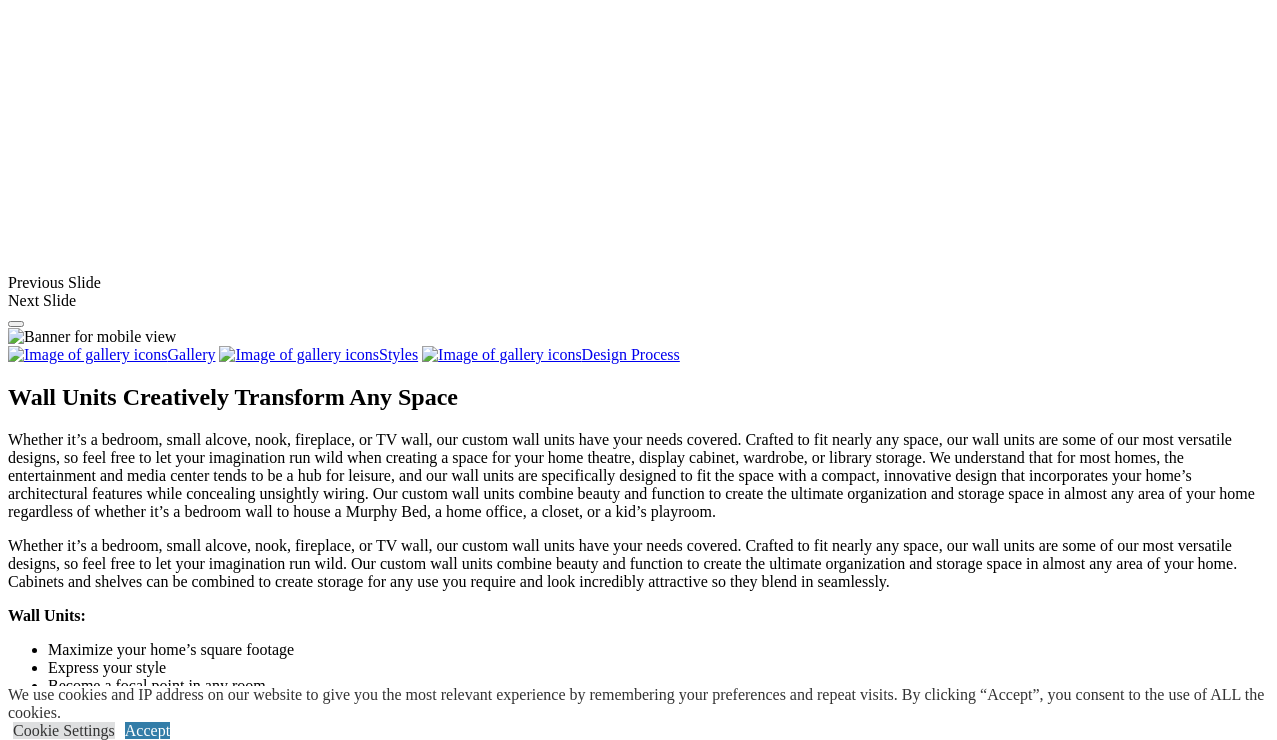 click on "Wall Beds" at bounding box center [81, -570] 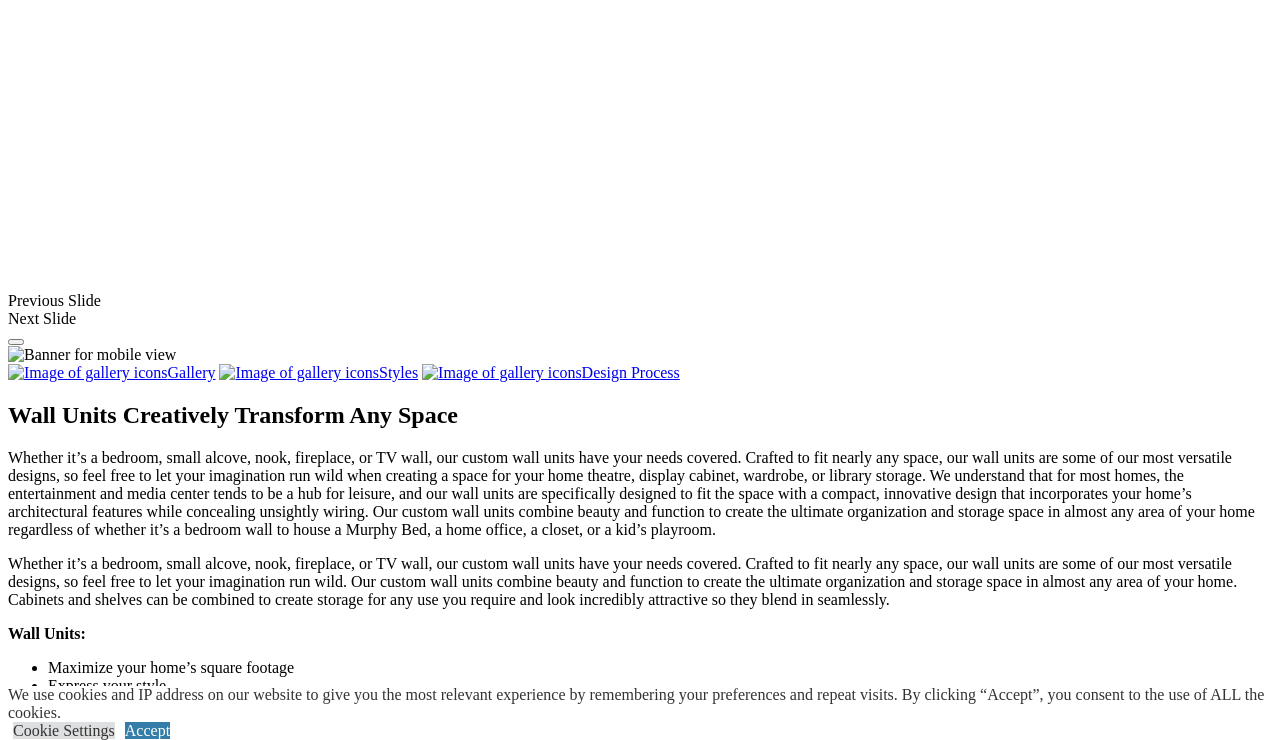 click on "Murphy Beds" at bounding box center (132, -552) 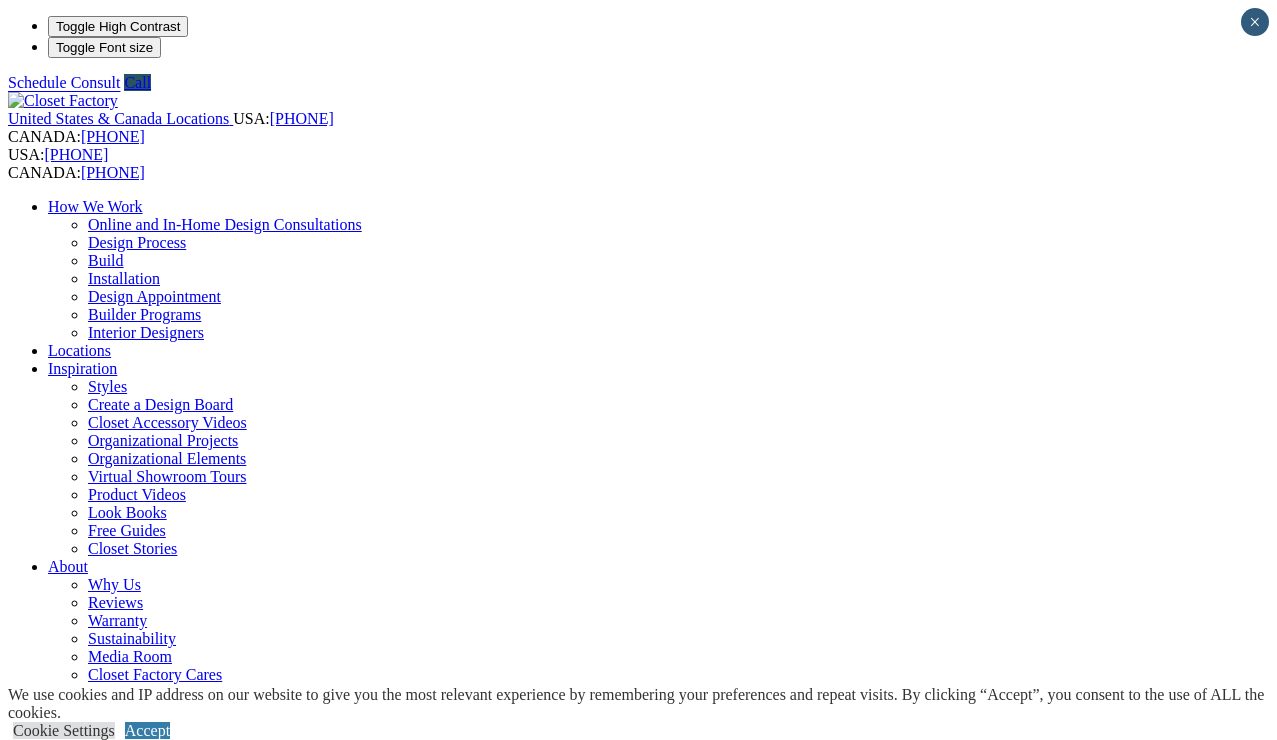 scroll, scrollTop: 0, scrollLeft: 0, axis: both 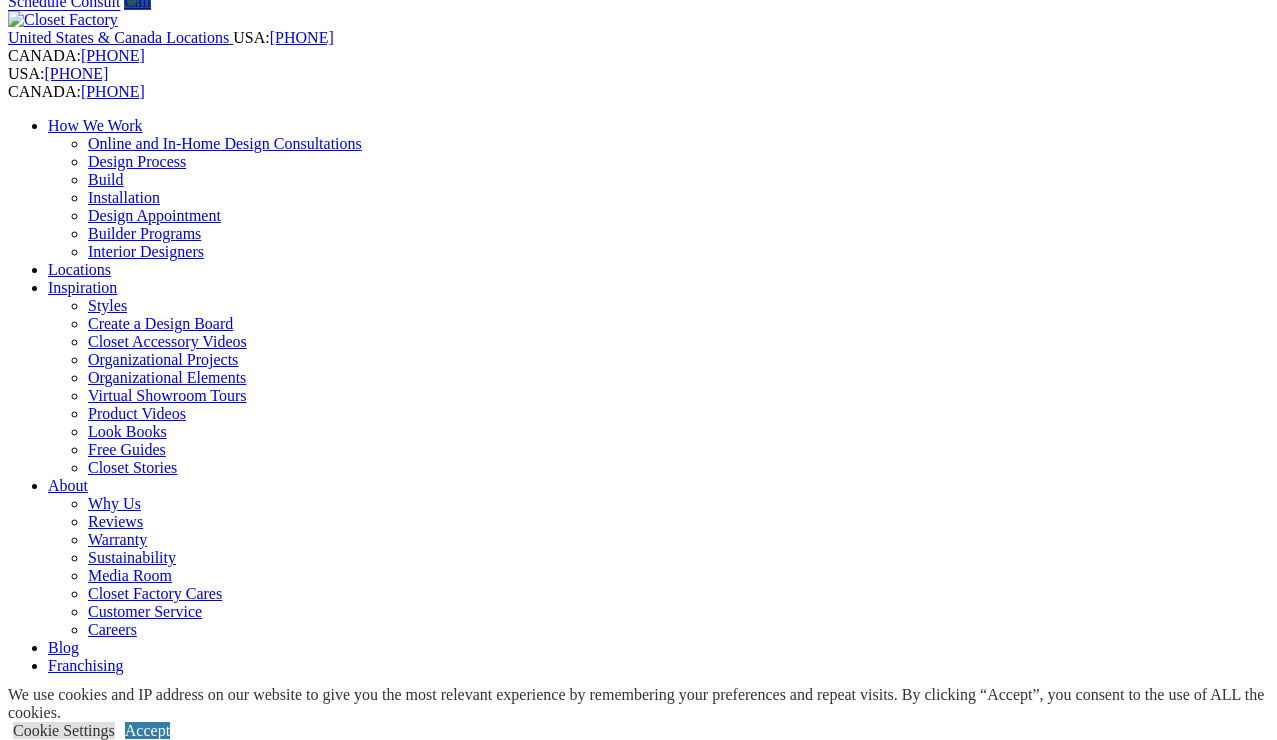 click on "We use cookies and IP address on our website to give you the most relevant experience by remembering your preferences and repeat visits. By clicking “Accept”, you consent to the use of ALL the cookies. Cookie Settings Accept" at bounding box center (642, 713) 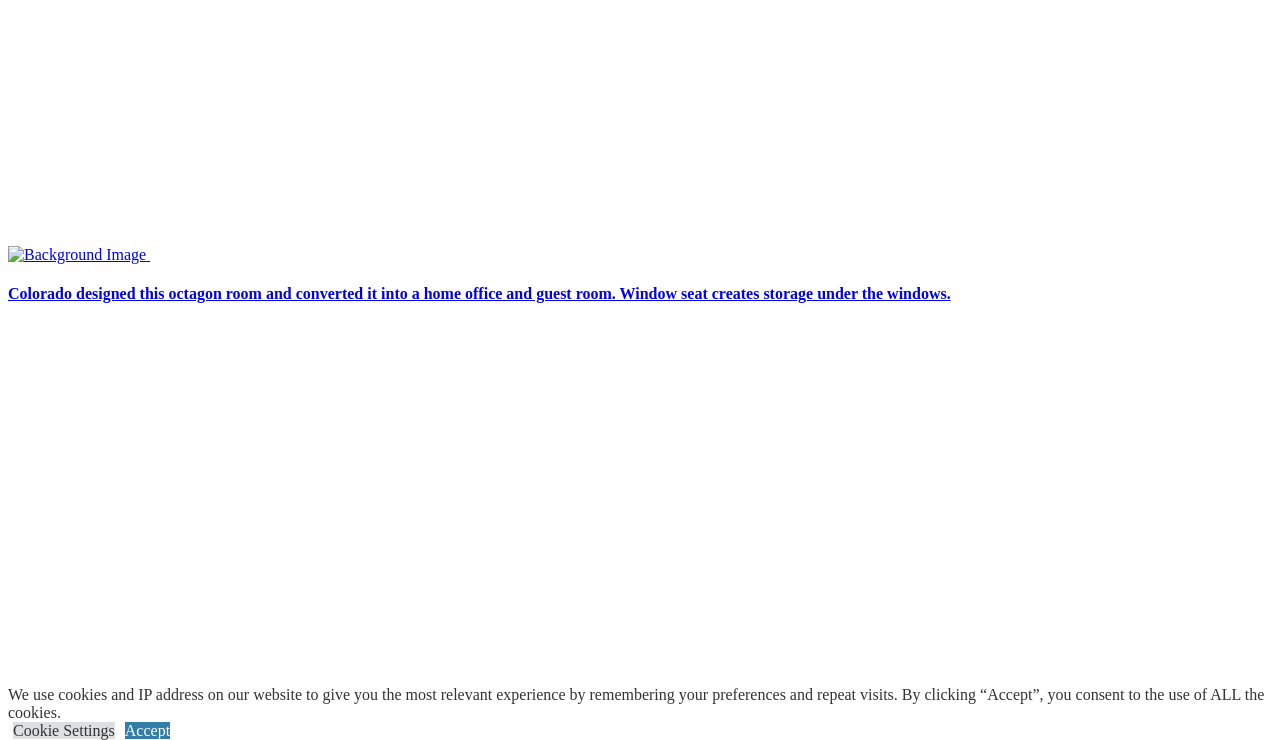 scroll, scrollTop: 3979, scrollLeft: 0, axis: vertical 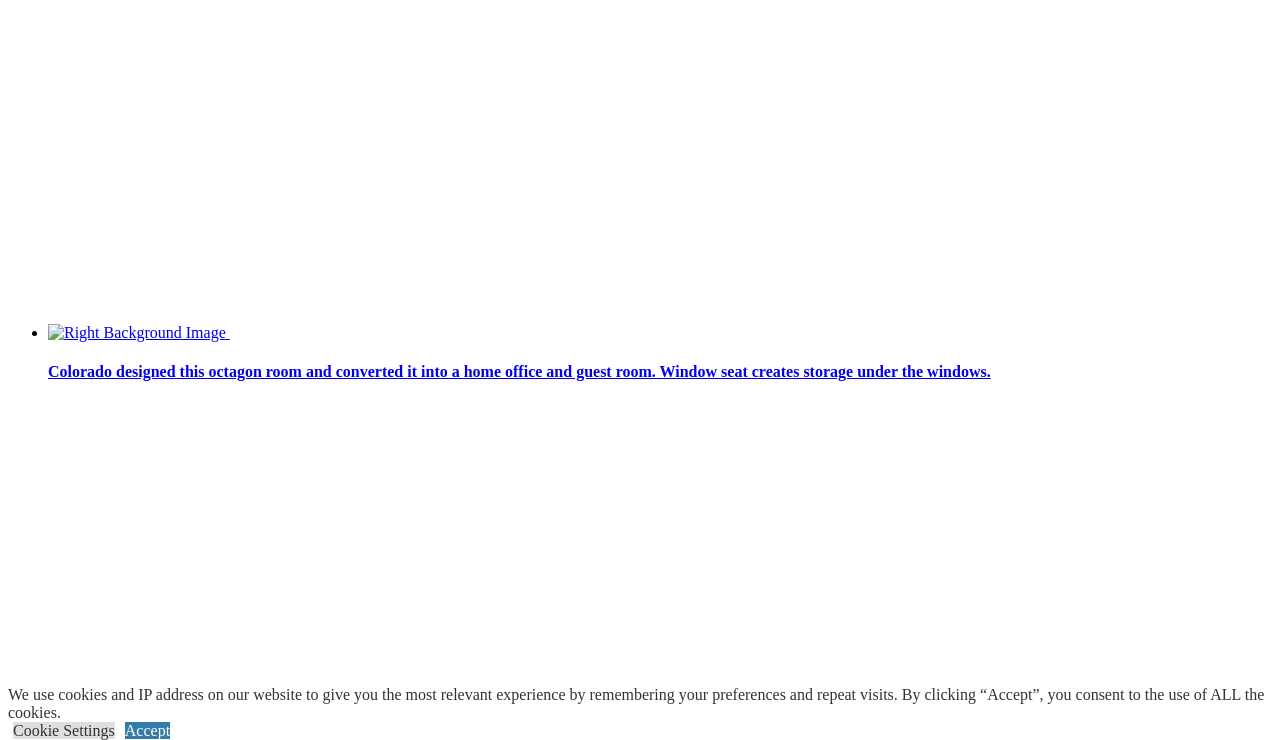 click at bounding box center (167, 2443) 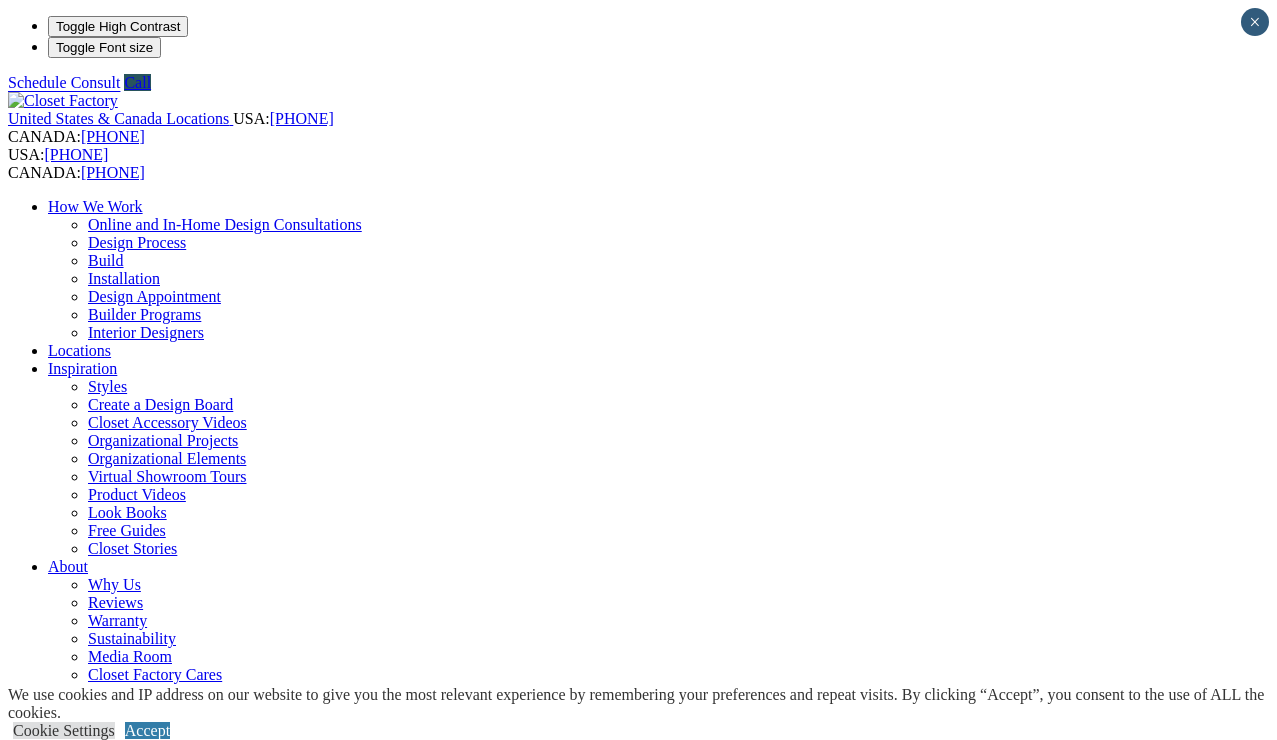 scroll, scrollTop: 0, scrollLeft: 0, axis: both 